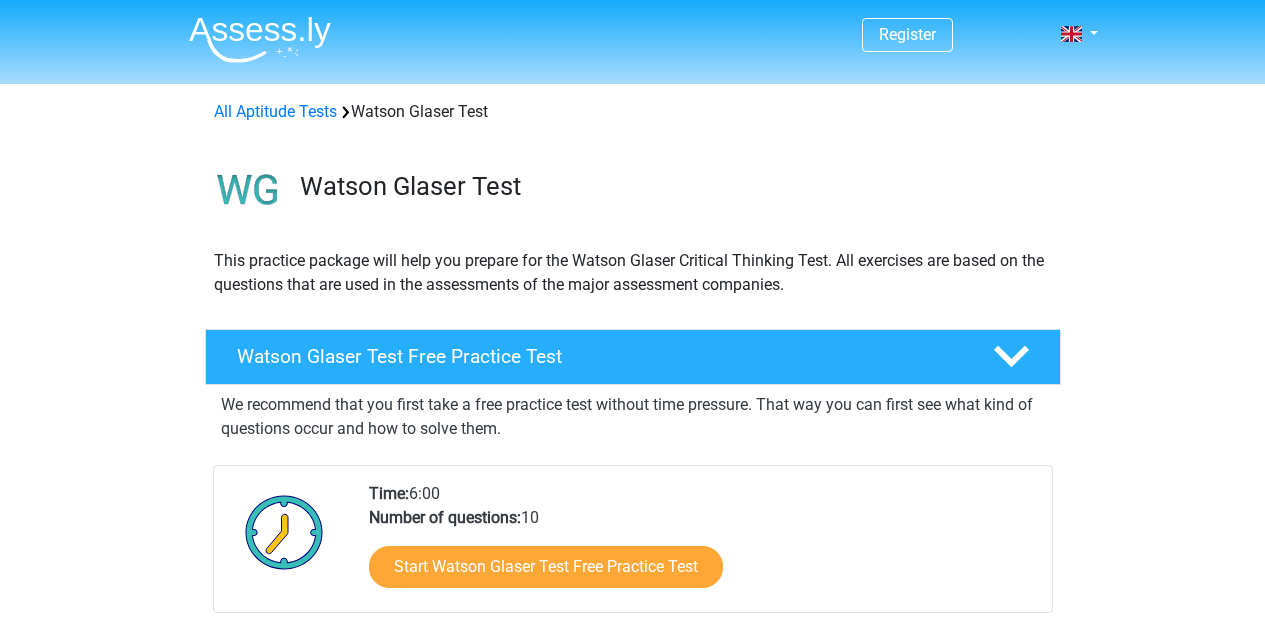 scroll, scrollTop: 0, scrollLeft: 0, axis: both 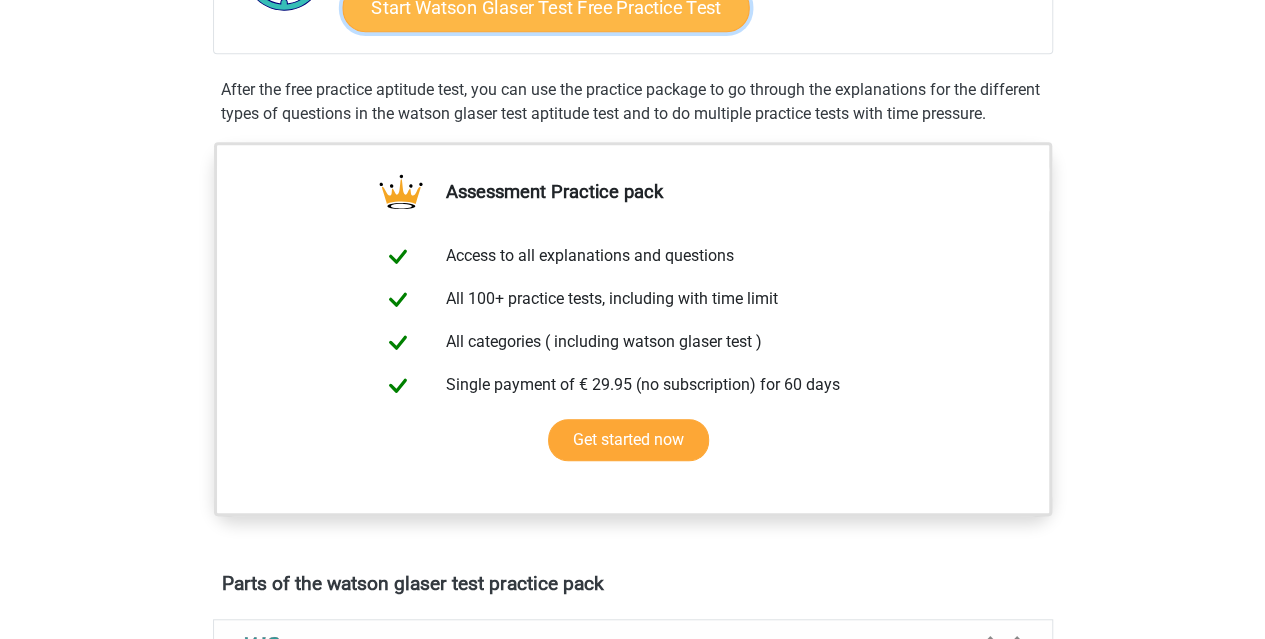 click on "Start Watson Glaser Test
Free Practice Test" at bounding box center [545, 8] 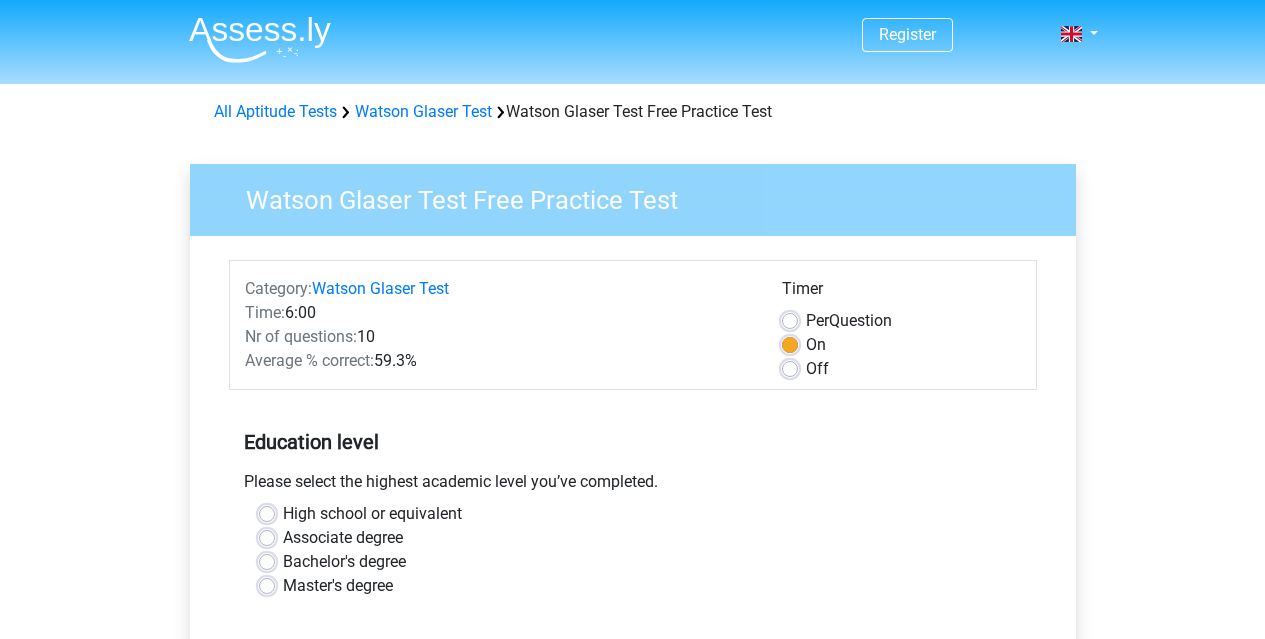 scroll, scrollTop: 0, scrollLeft: 0, axis: both 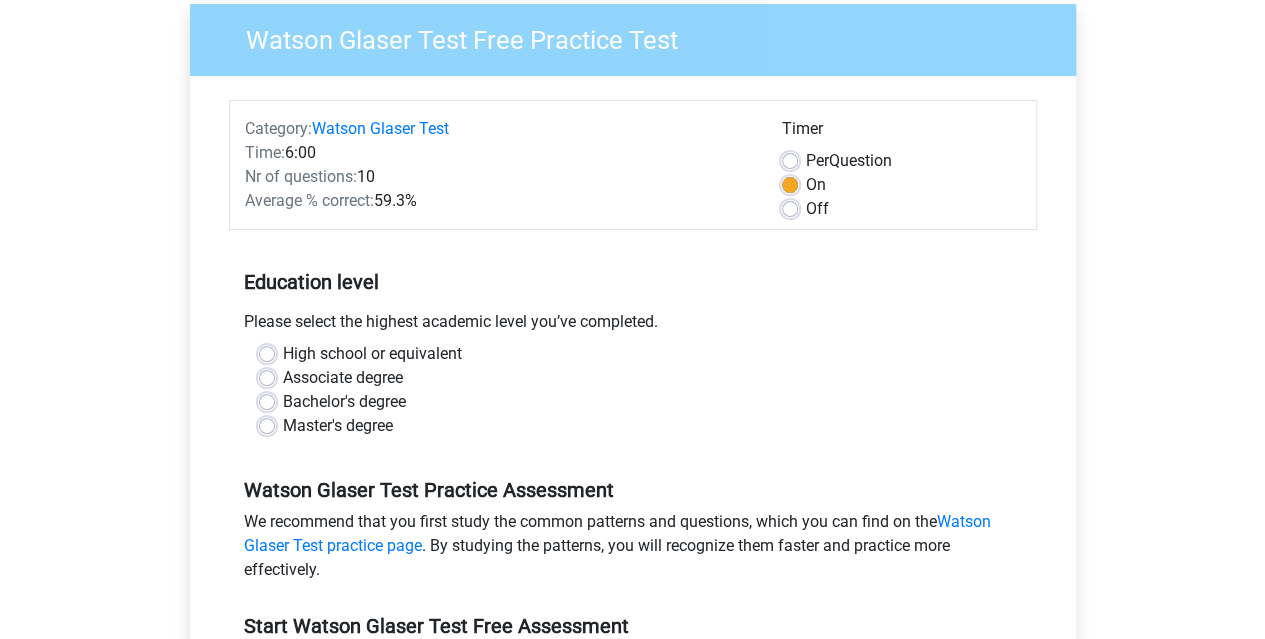 click on "Master's degree" at bounding box center [338, 426] 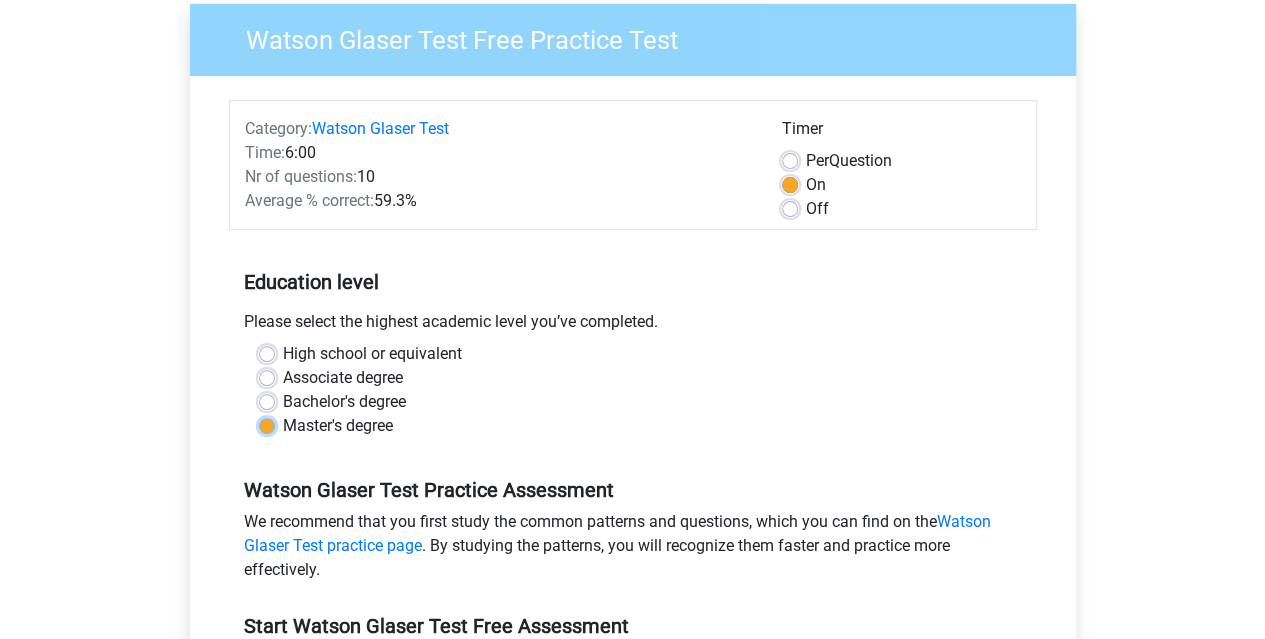 click on "Master's degree" at bounding box center [267, 424] 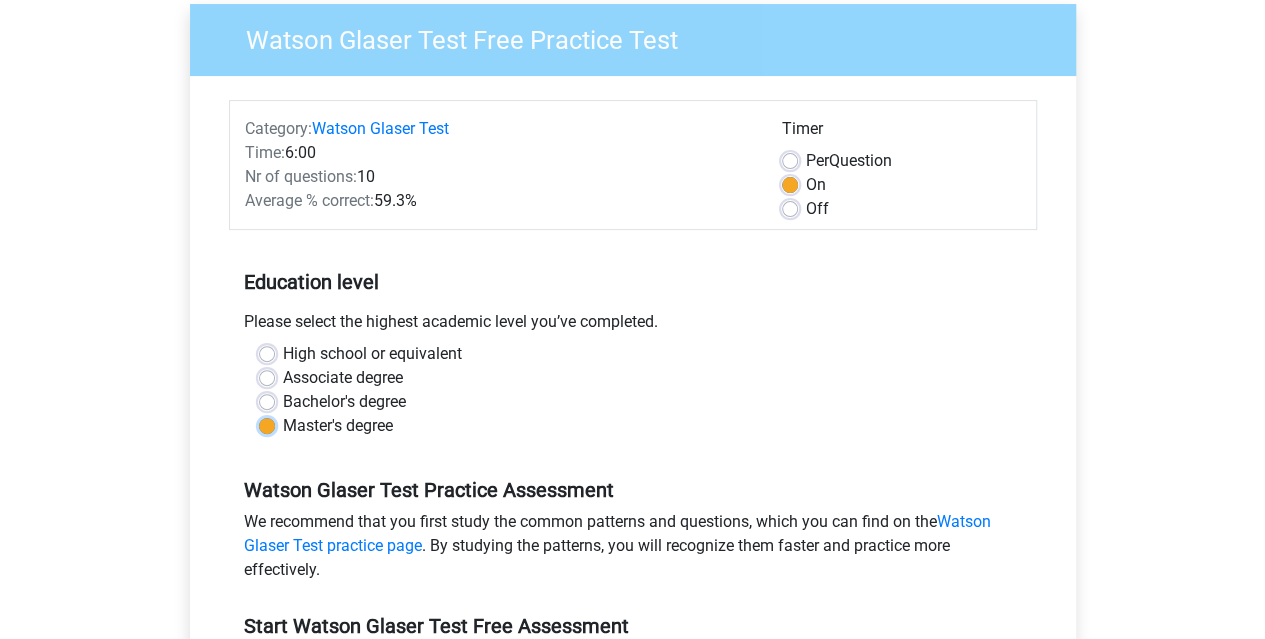 scroll, scrollTop: 719, scrollLeft: 0, axis: vertical 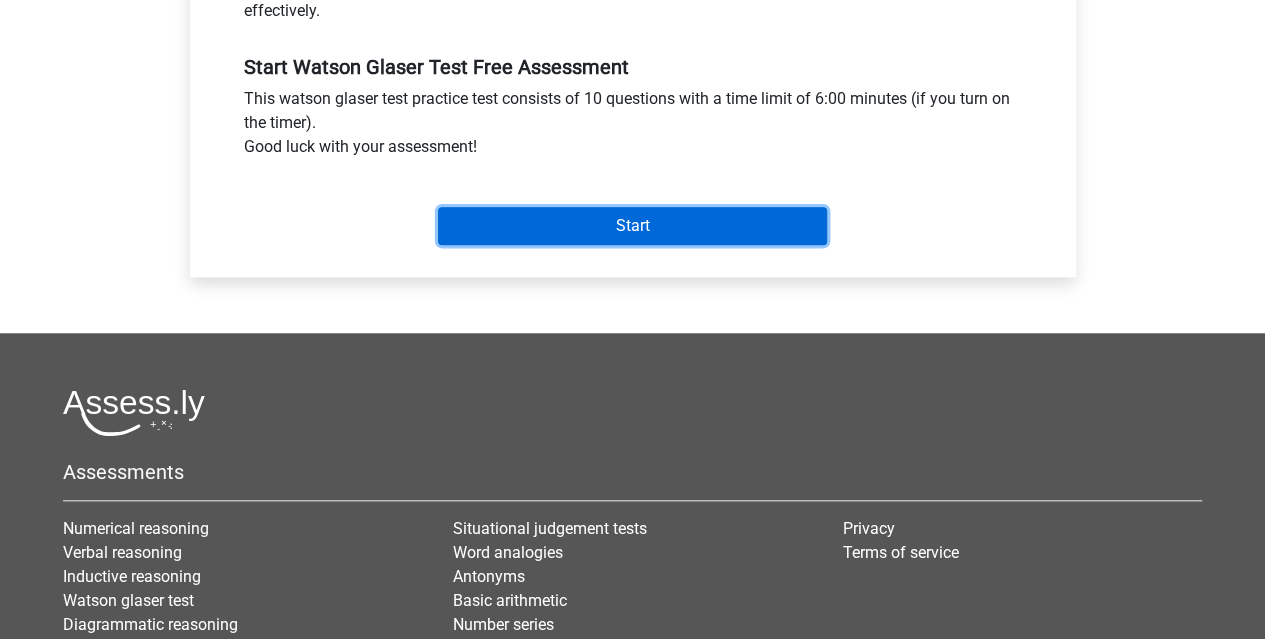 click on "Start" at bounding box center (632, 226) 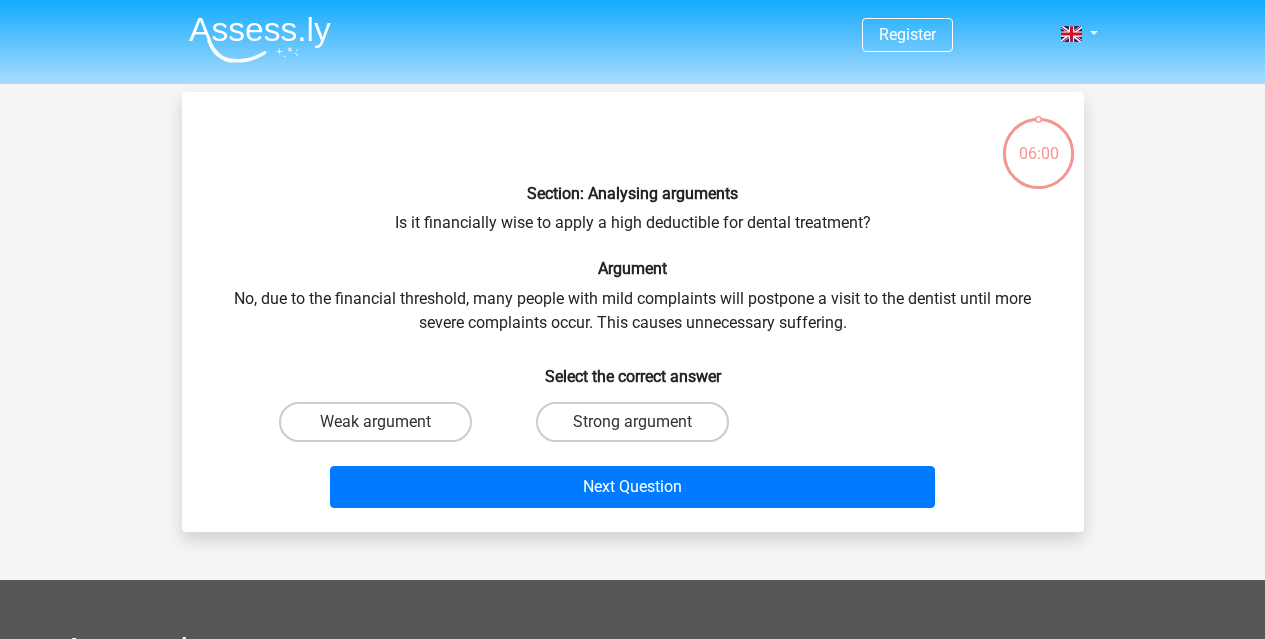 scroll, scrollTop: 0, scrollLeft: 0, axis: both 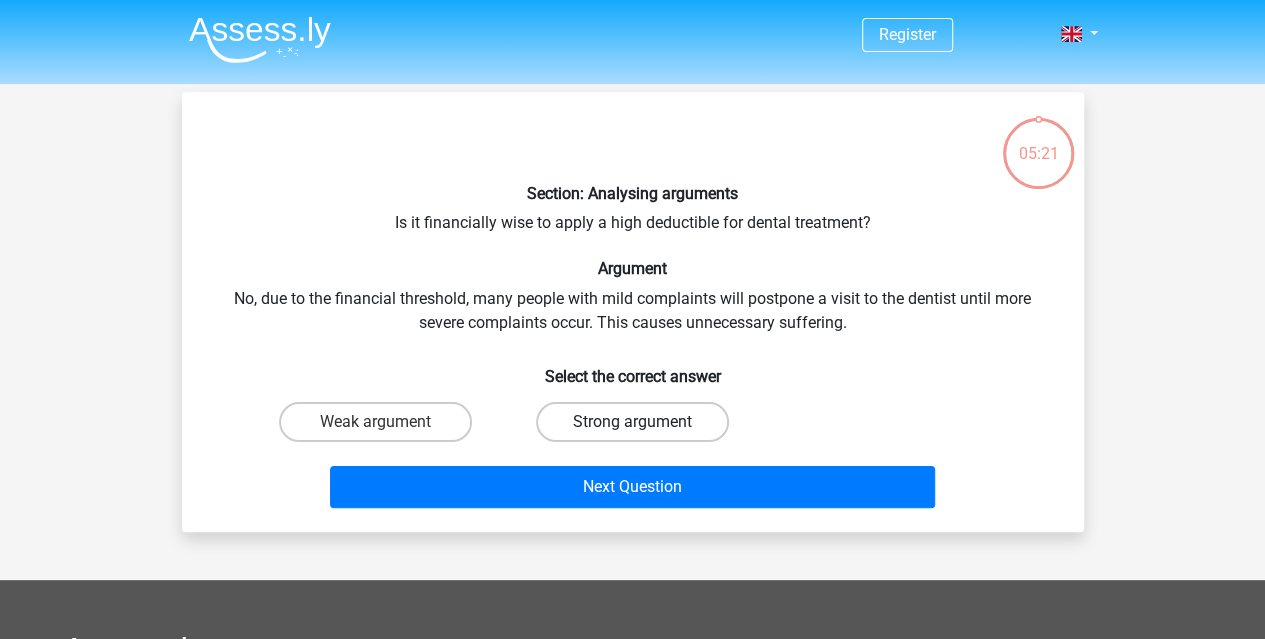 click on "Strong argument" at bounding box center (632, 422) 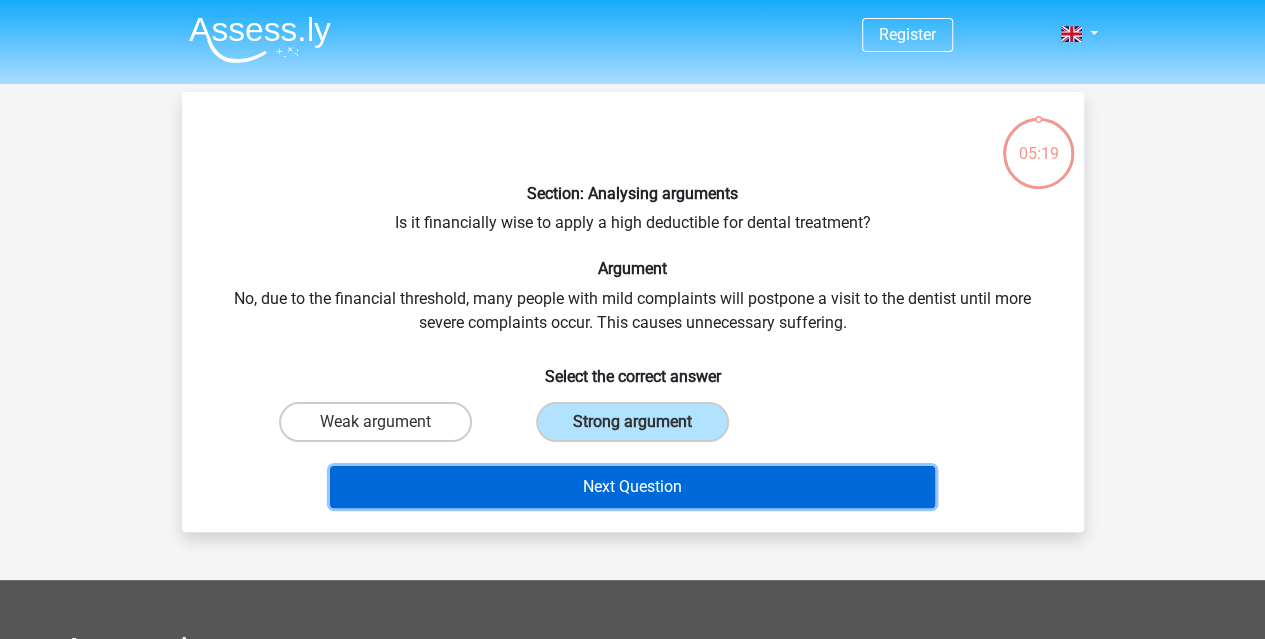 click on "Next Question" at bounding box center (632, 487) 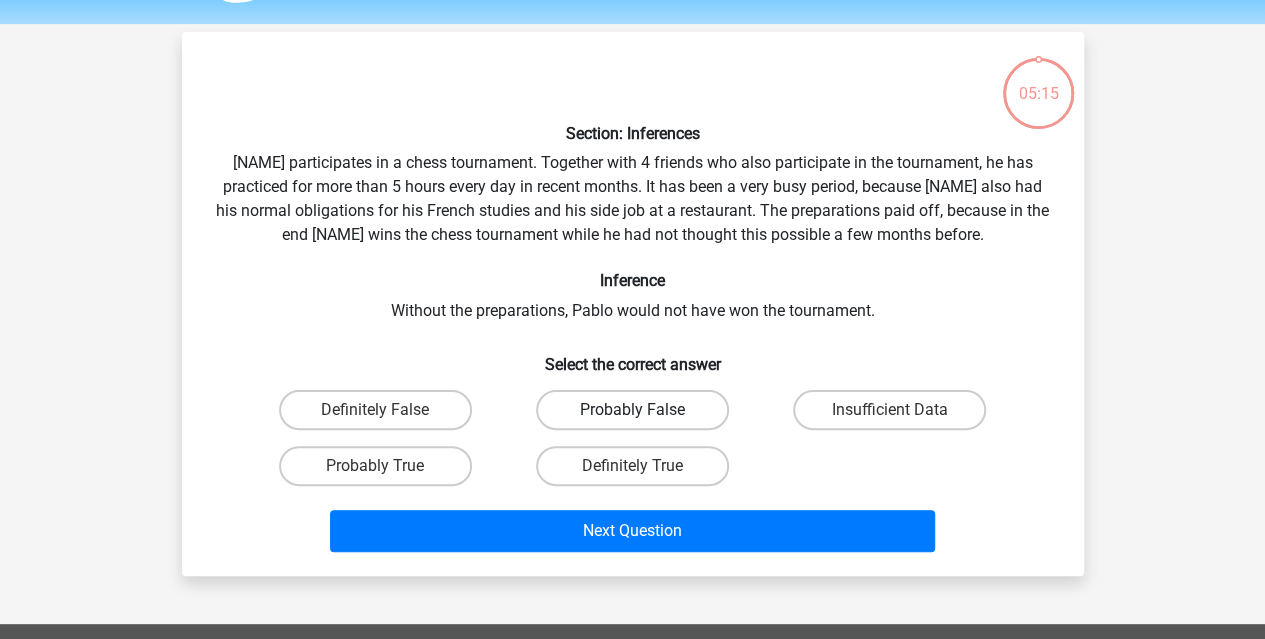 scroll, scrollTop: 92, scrollLeft: 0, axis: vertical 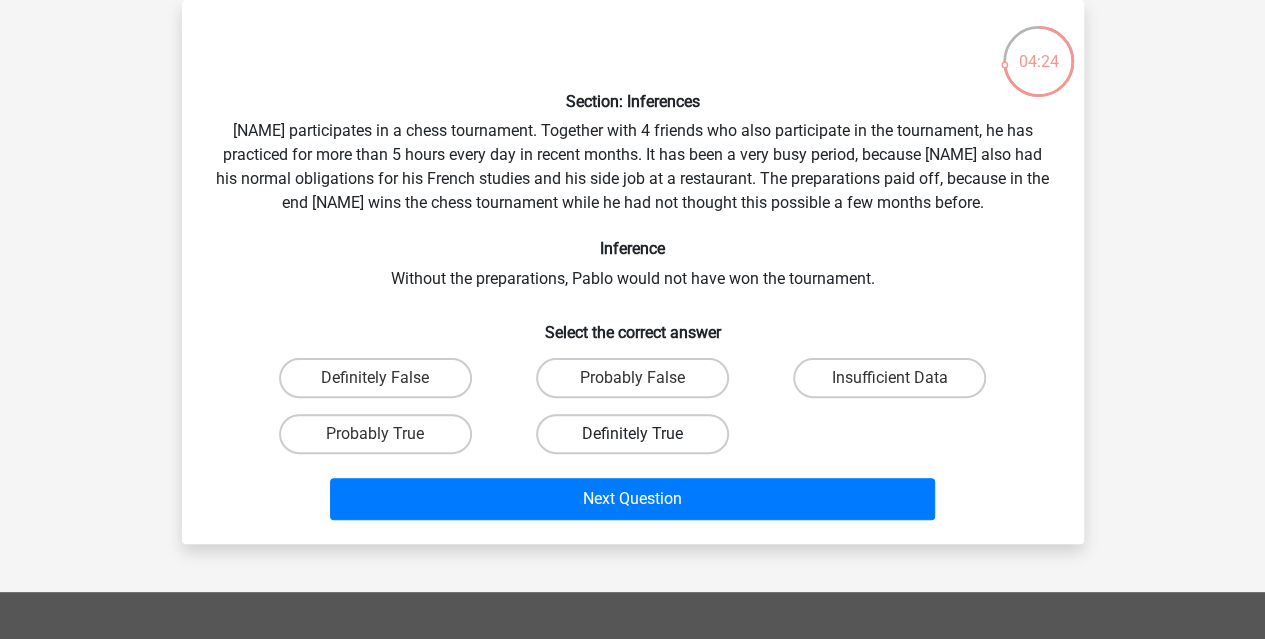 click on "Definitely True" at bounding box center (632, 434) 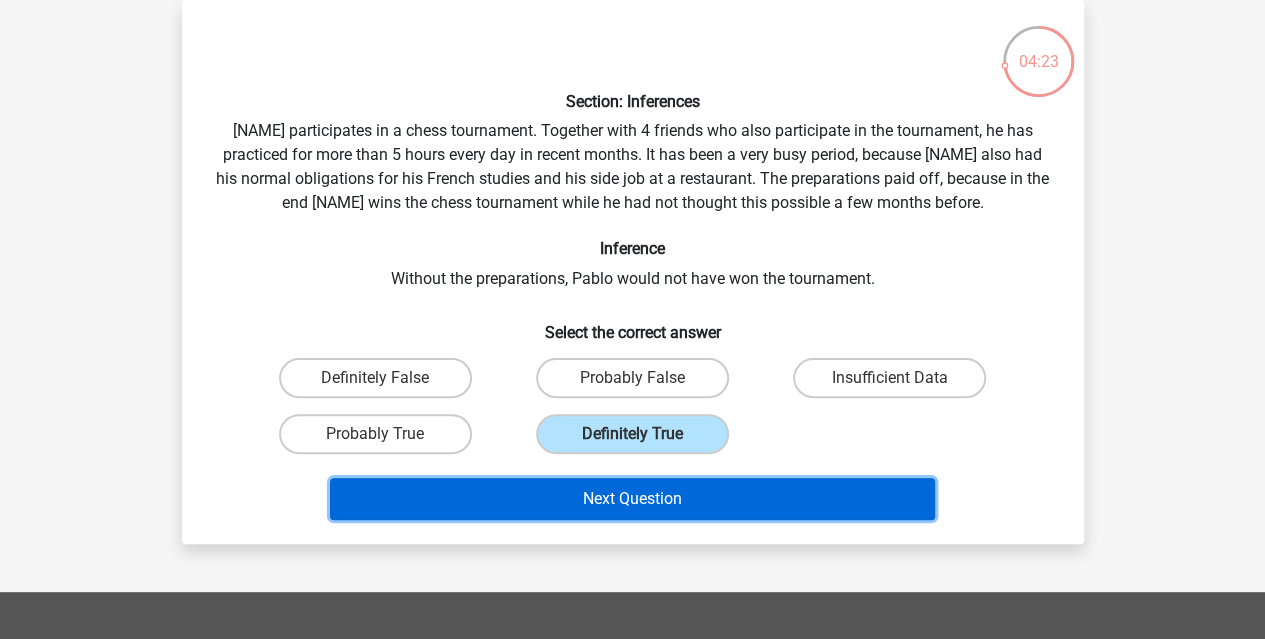 click on "Next Question" at bounding box center (632, 499) 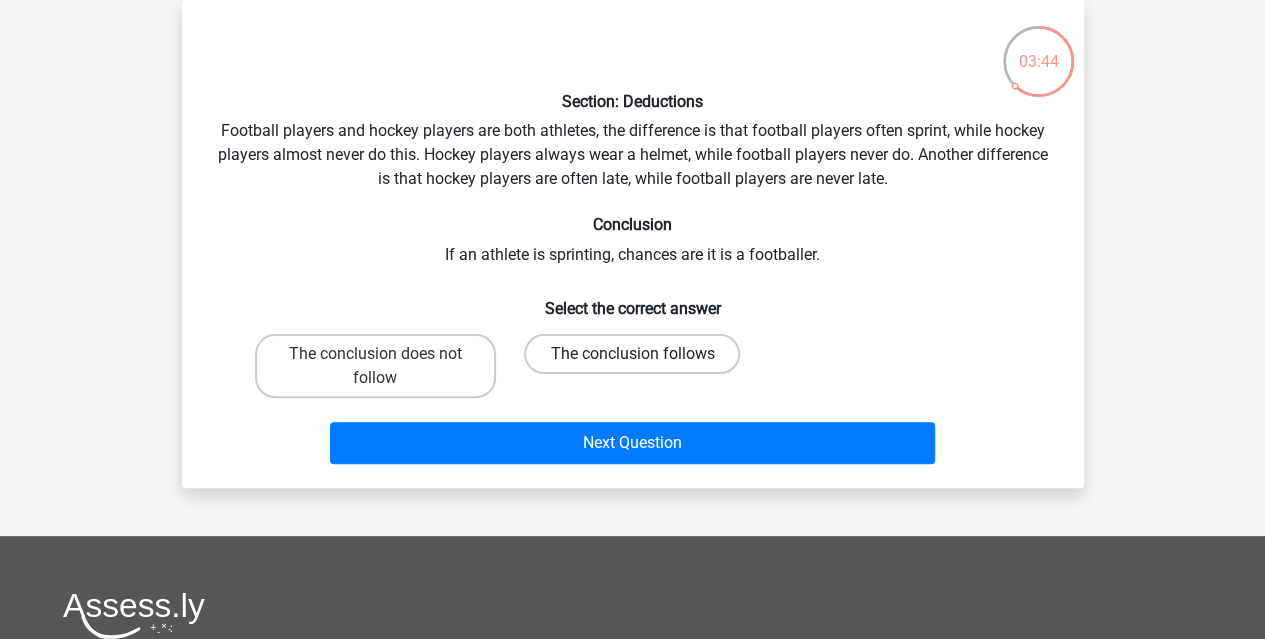 click on "The conclusion follows" at bounding box center (632, 354) 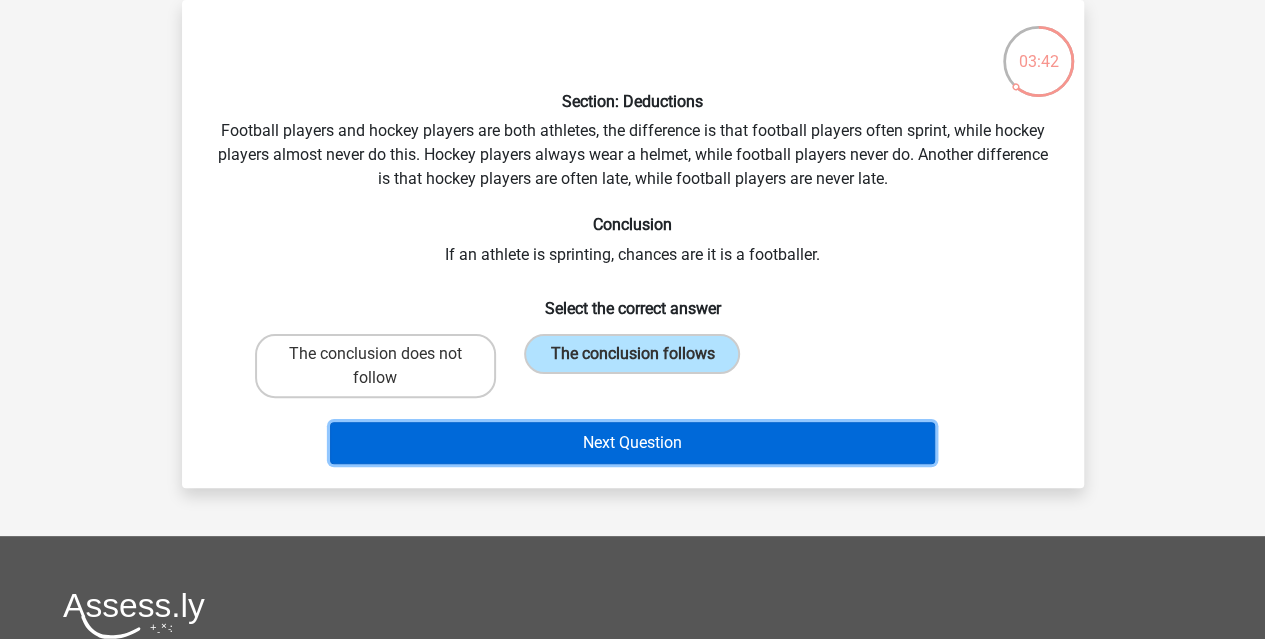 click on "Next Question" at bounding box center (632, 443) 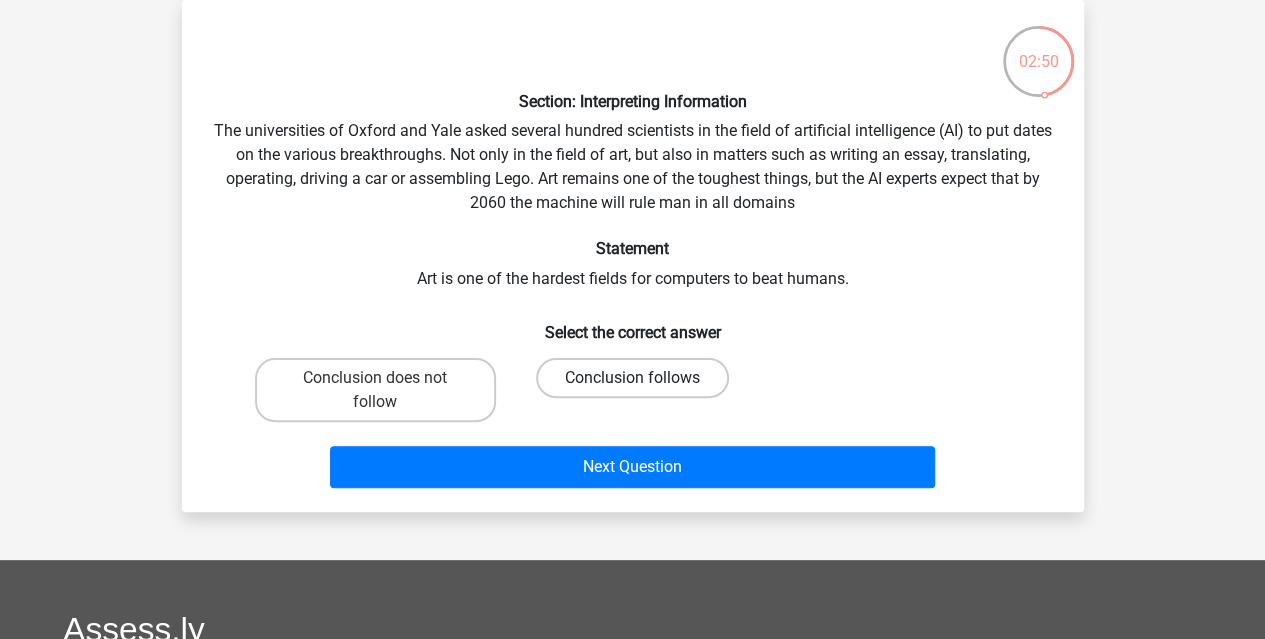 click on "Conclusion follows" at bounding box center (632, 378) 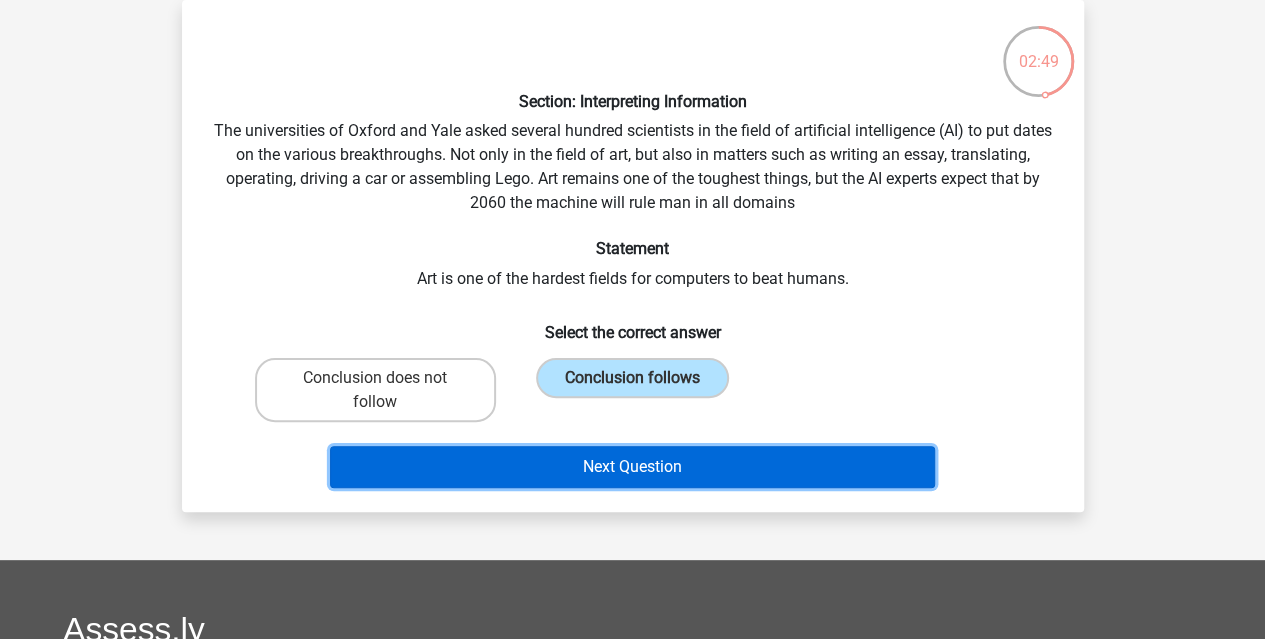 click on "Next Question" at bounding box center [632, 467] 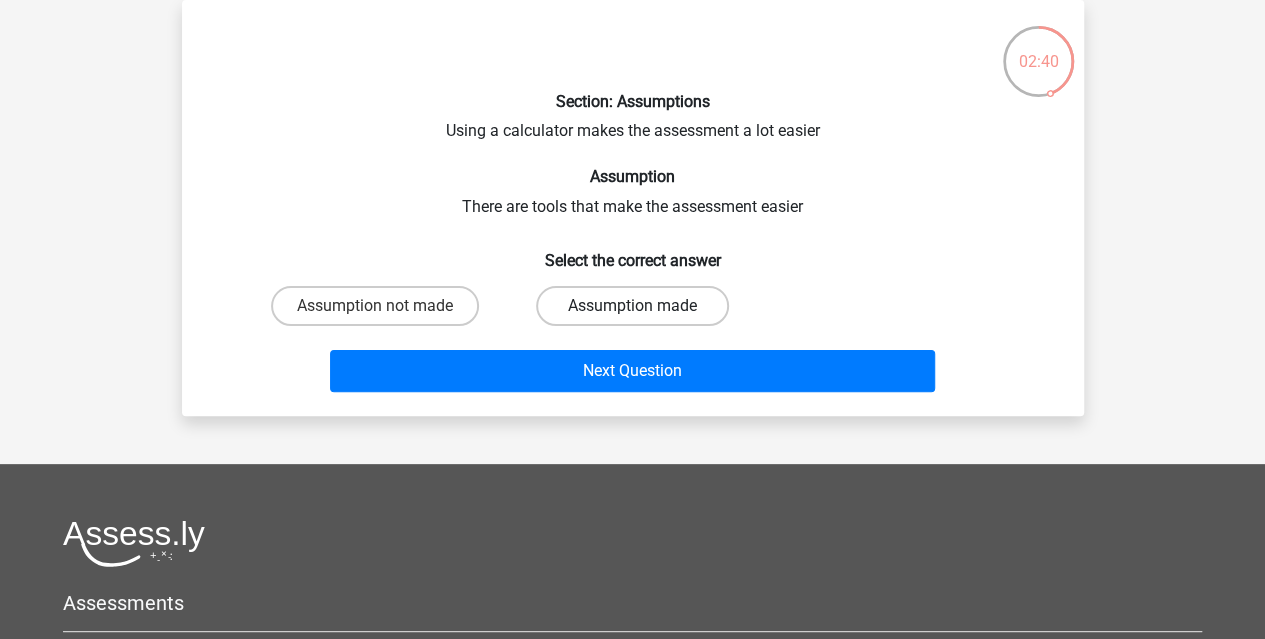 click on "Assumption made" at bounding box center (632, 306) 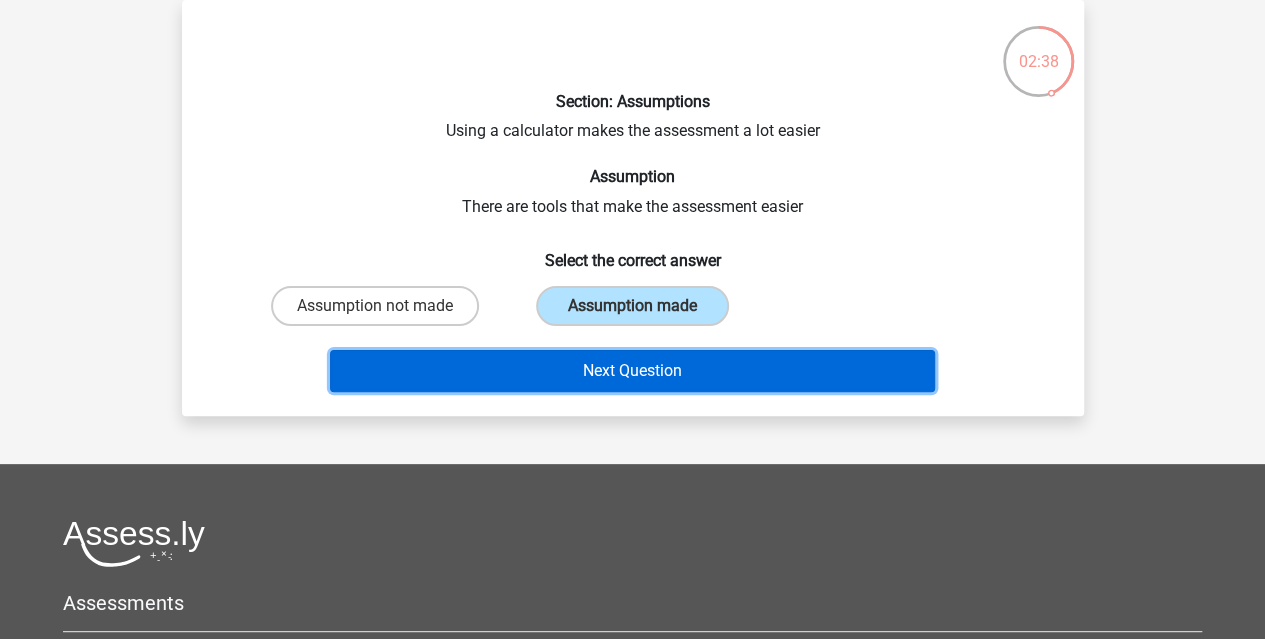 click on "Next Question" at bounding box center [632, 371] 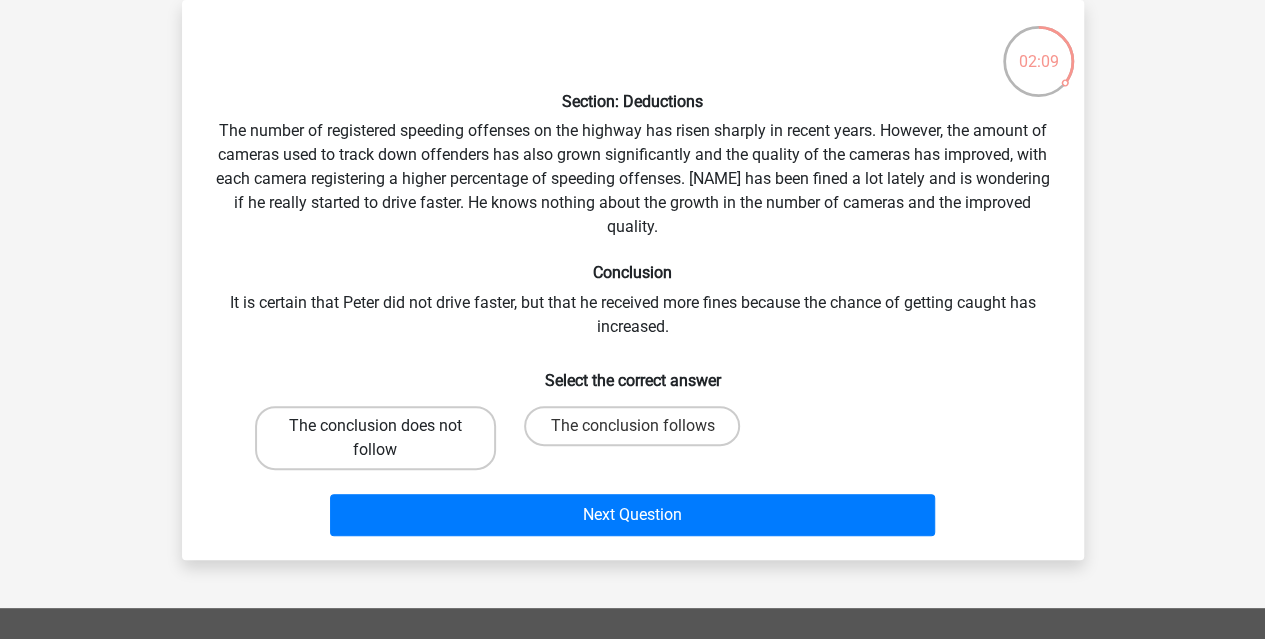 click on "The conclusion does not follow" at bounding box center (375, 438) 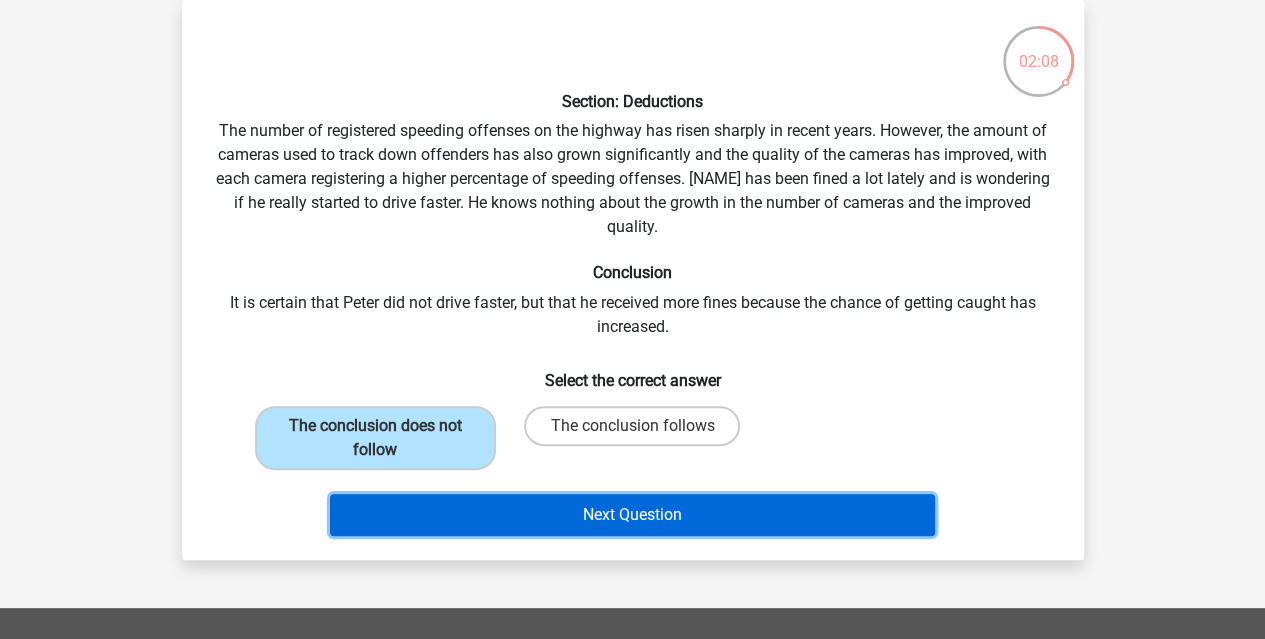click on "Next Question" at bounding box center (632, 515) 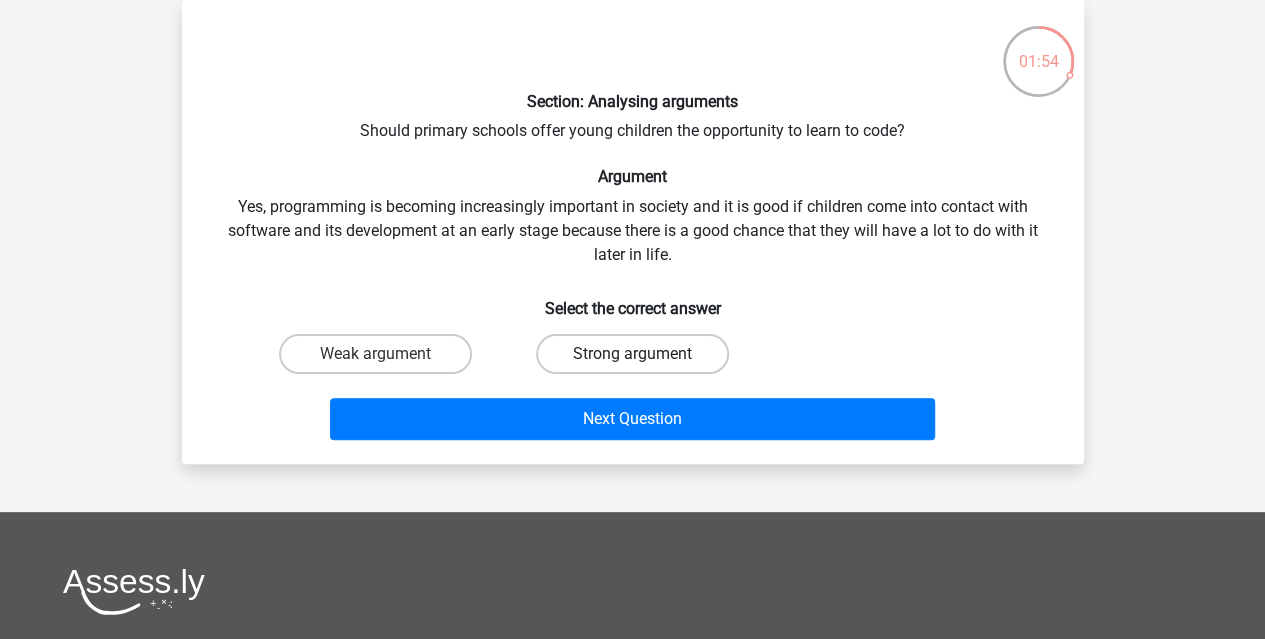 click on "Strong argument" at bounding box center [632, 354] 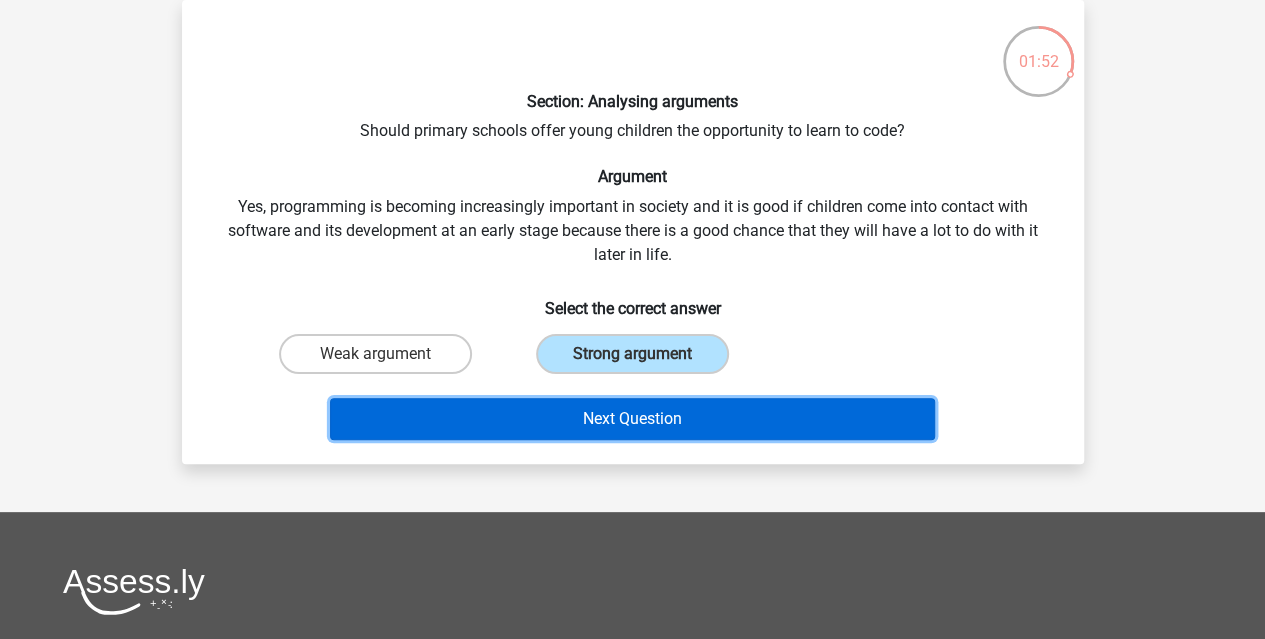 click on "Next Question" at bounding box center [632, 419] 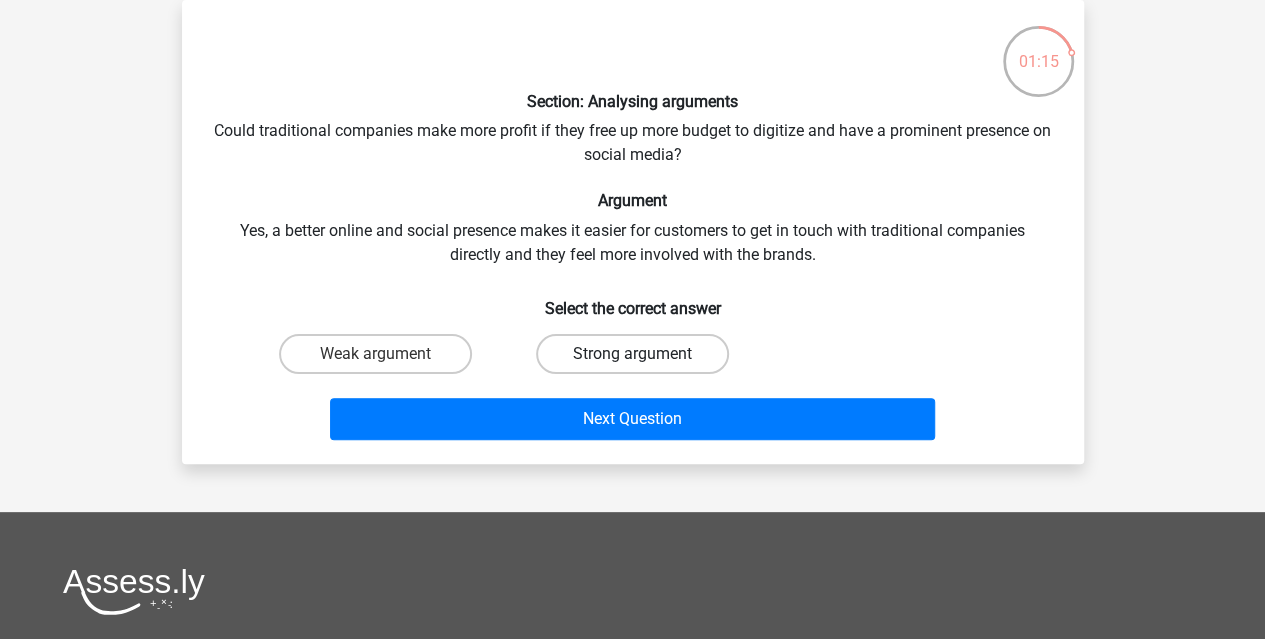 click on "Strong argument" at bounding box center [632, 354] 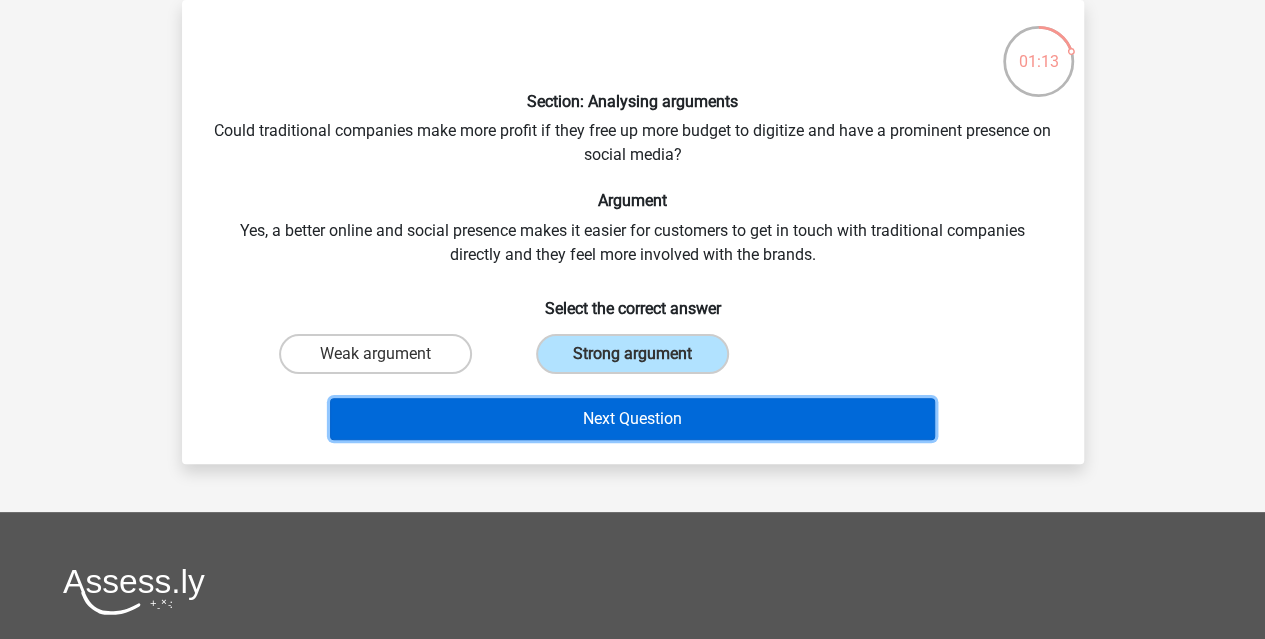 click on "Next Question" at bounding box center [632, 419] 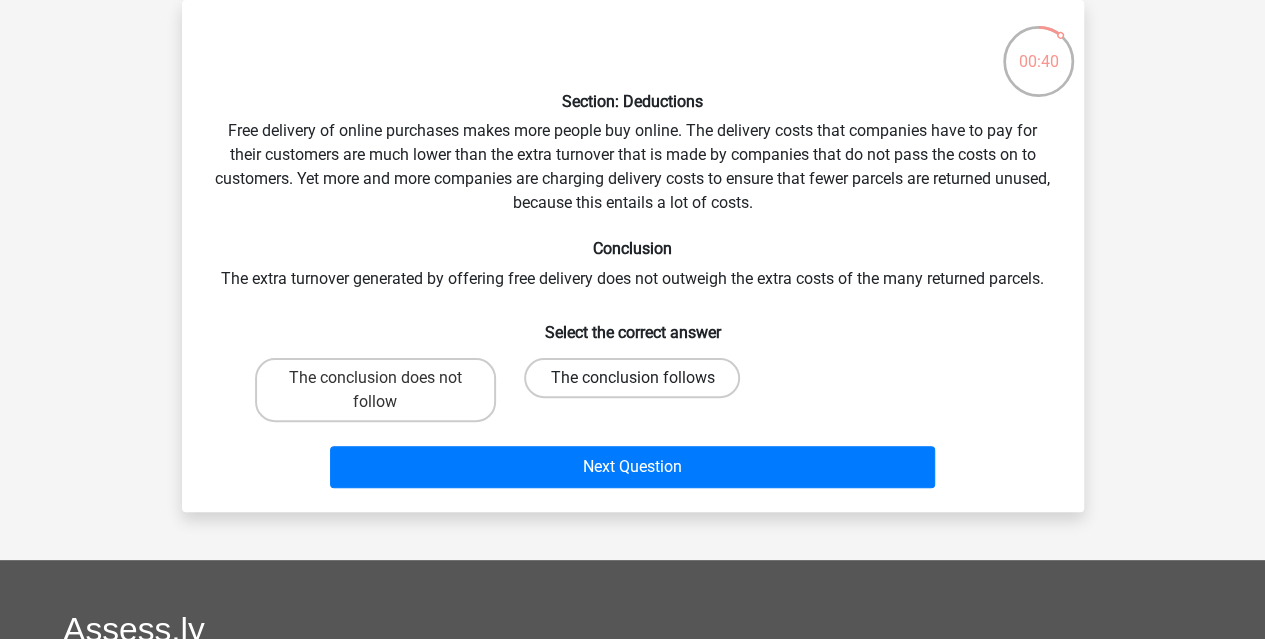 click on "The conclusion follows" at bounding box center [632, 378] 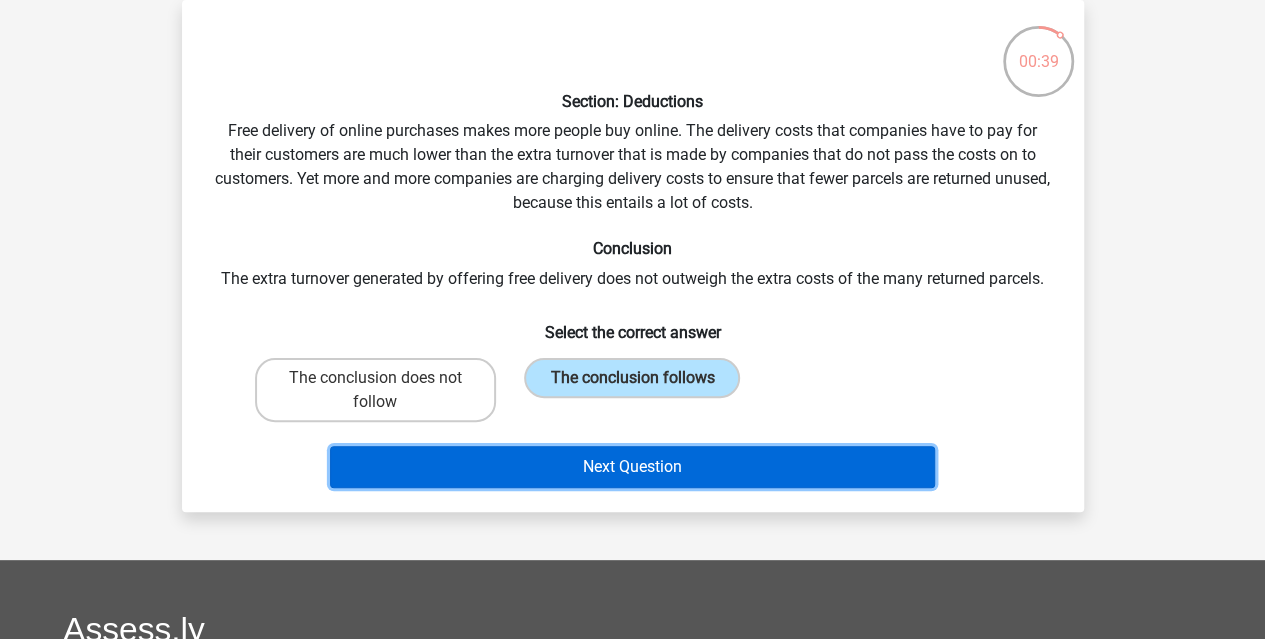click on "Next Question" at bounding box center [632, 467] 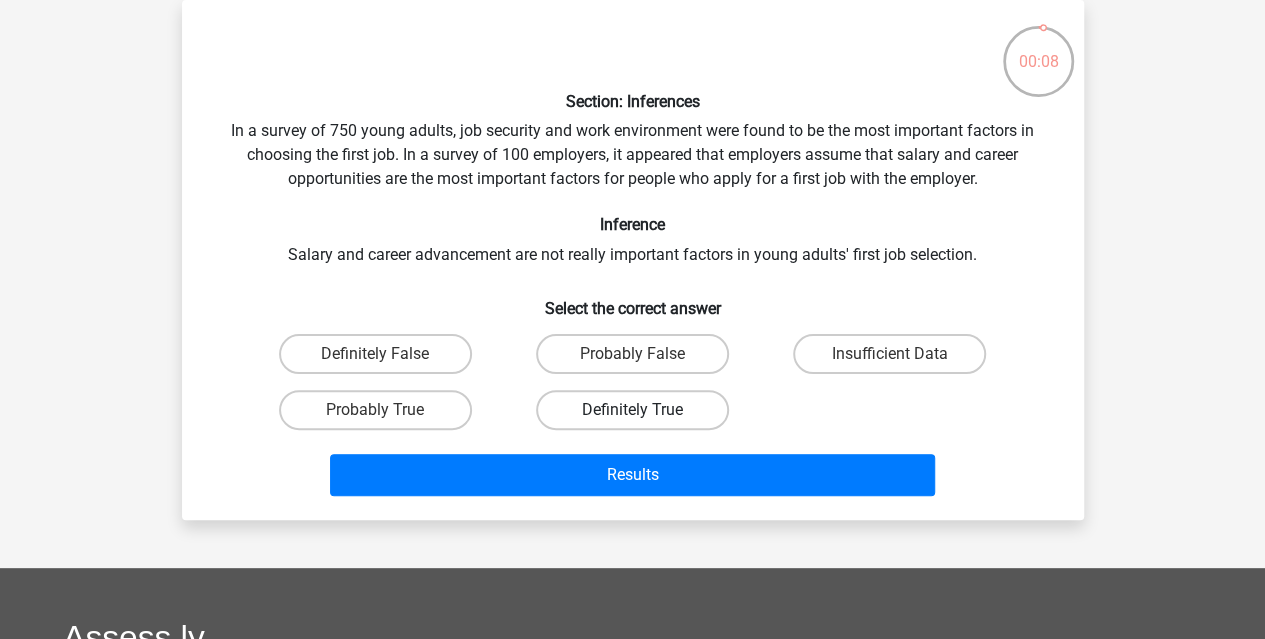 click on "Definitely True" at bounding box center [632, 410] 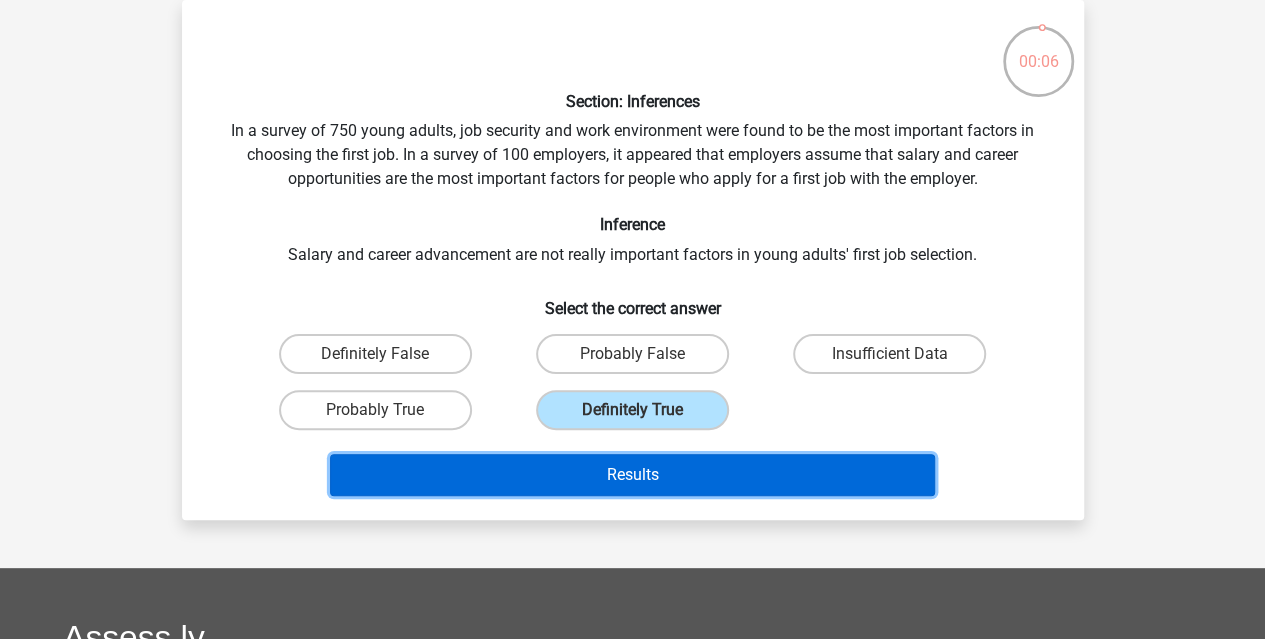 click on "Results" at bounding box center (632, 475) 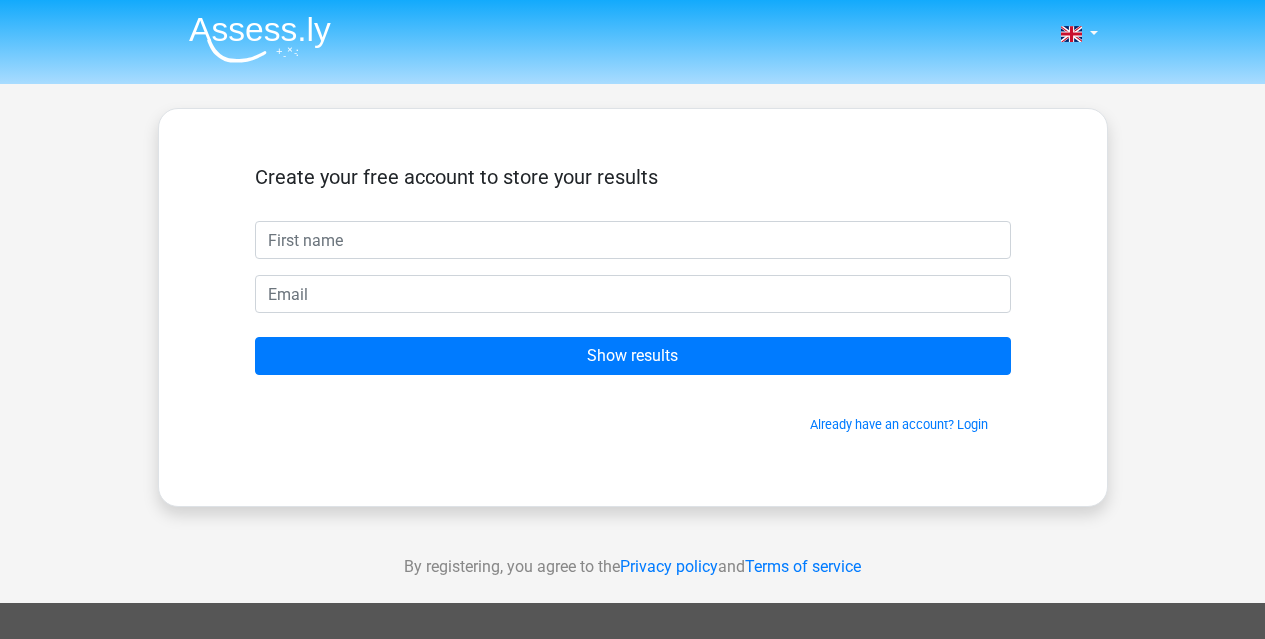 scroll, scrollTop: 0, scrollLeft: 0, axis: both 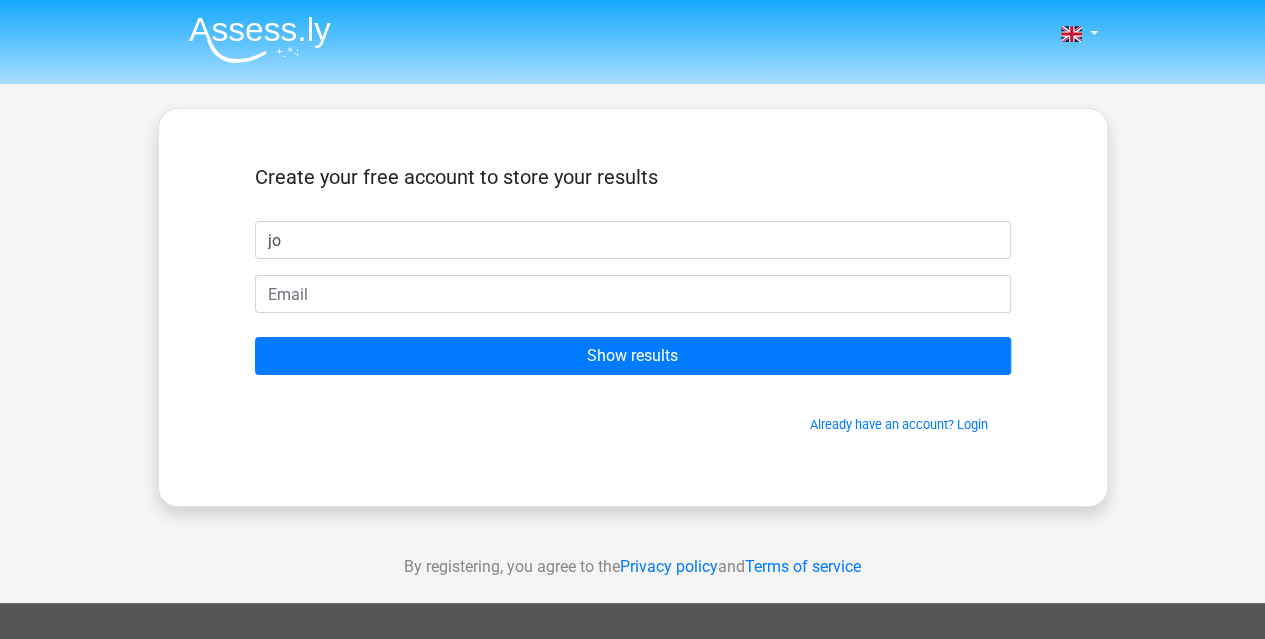 type on "jo" 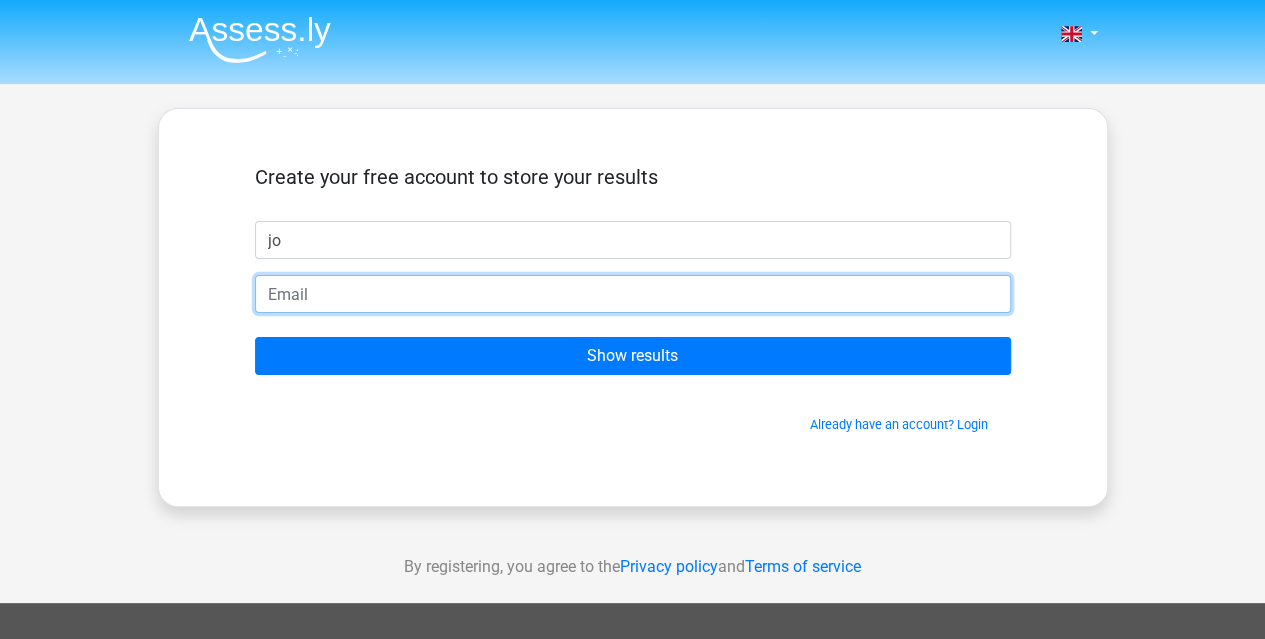 click at bounding box center (633, 294) 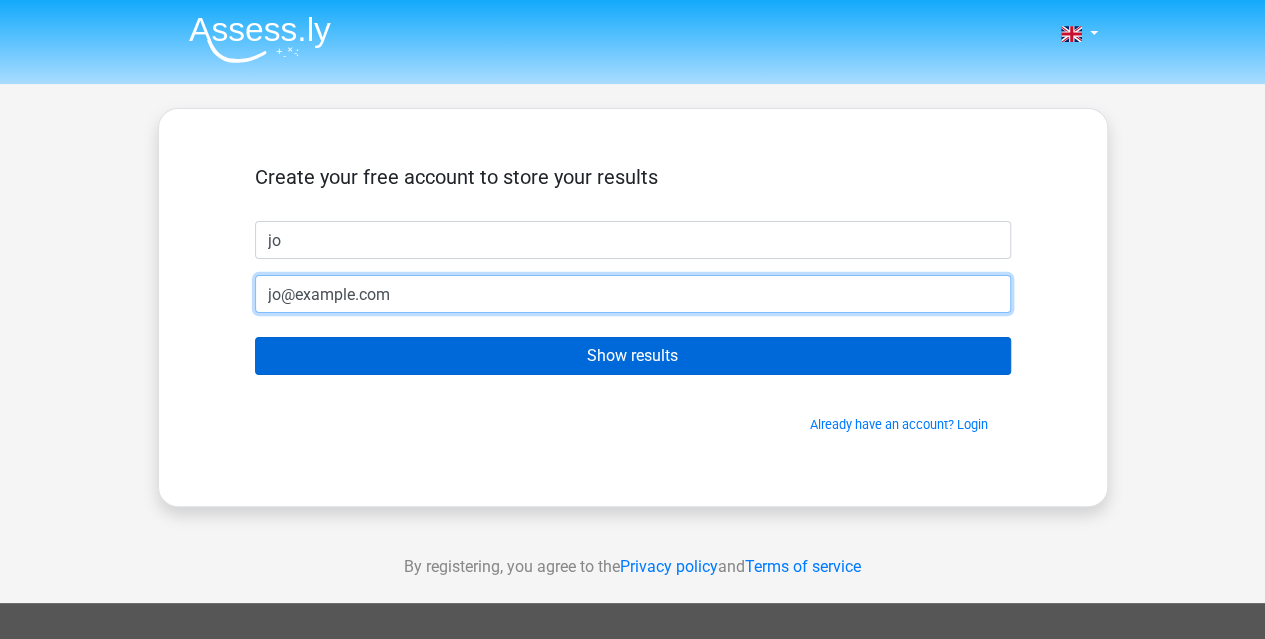 type on "[EMAIL]" 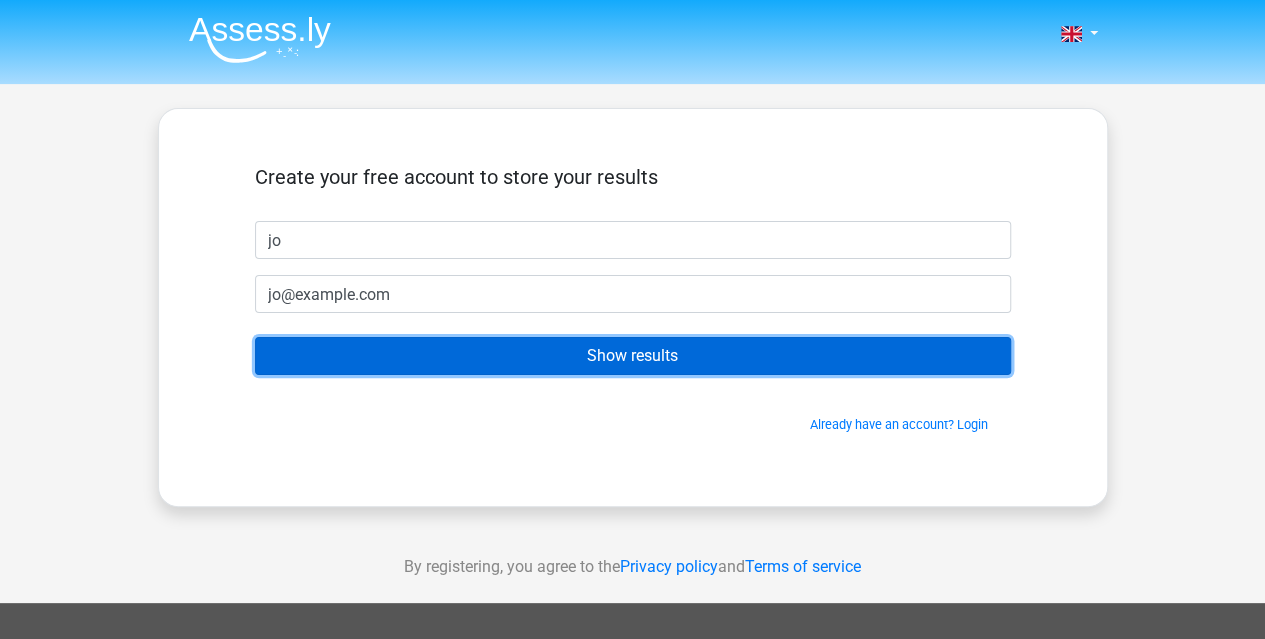click on "Show results" at bounding box center (633, 356) 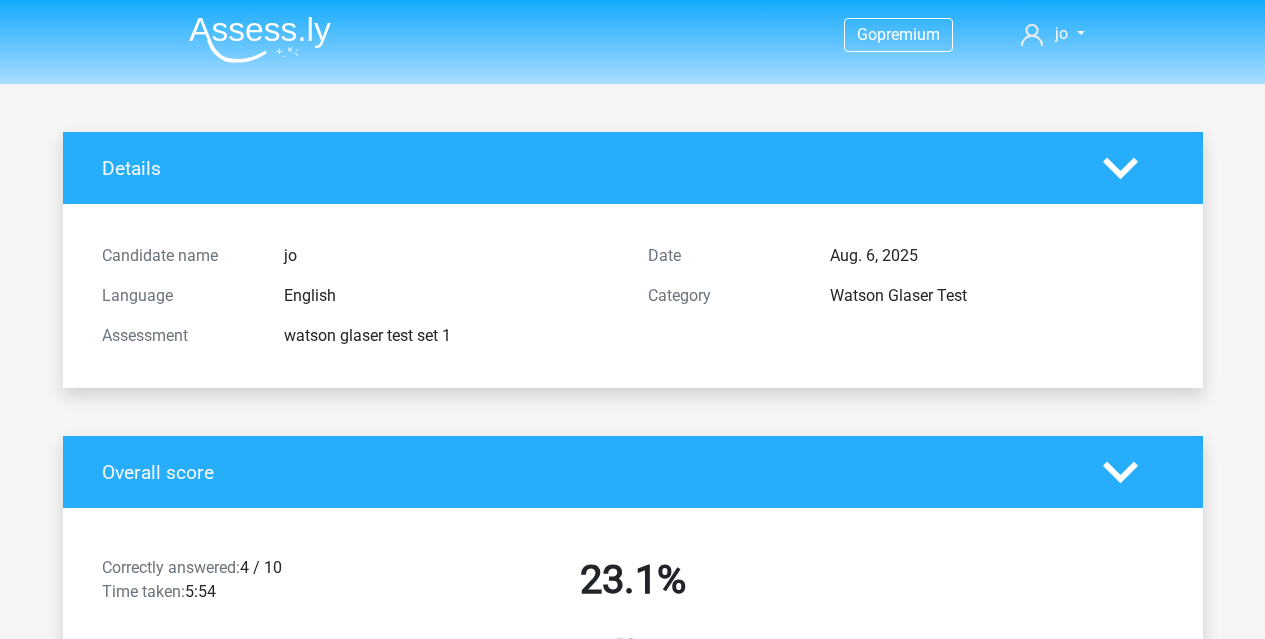 scroll, scrollTop: 0, scrollLeft: 0, axis: both 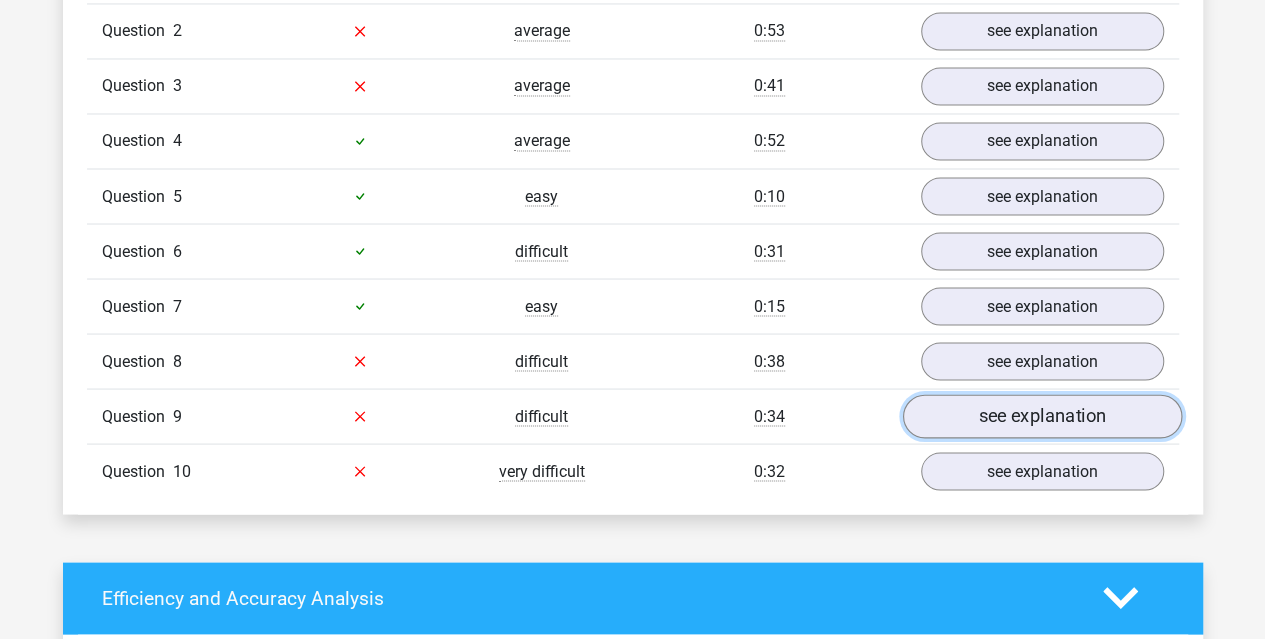 click on "see explanation" at bounding box center [1041, 416] 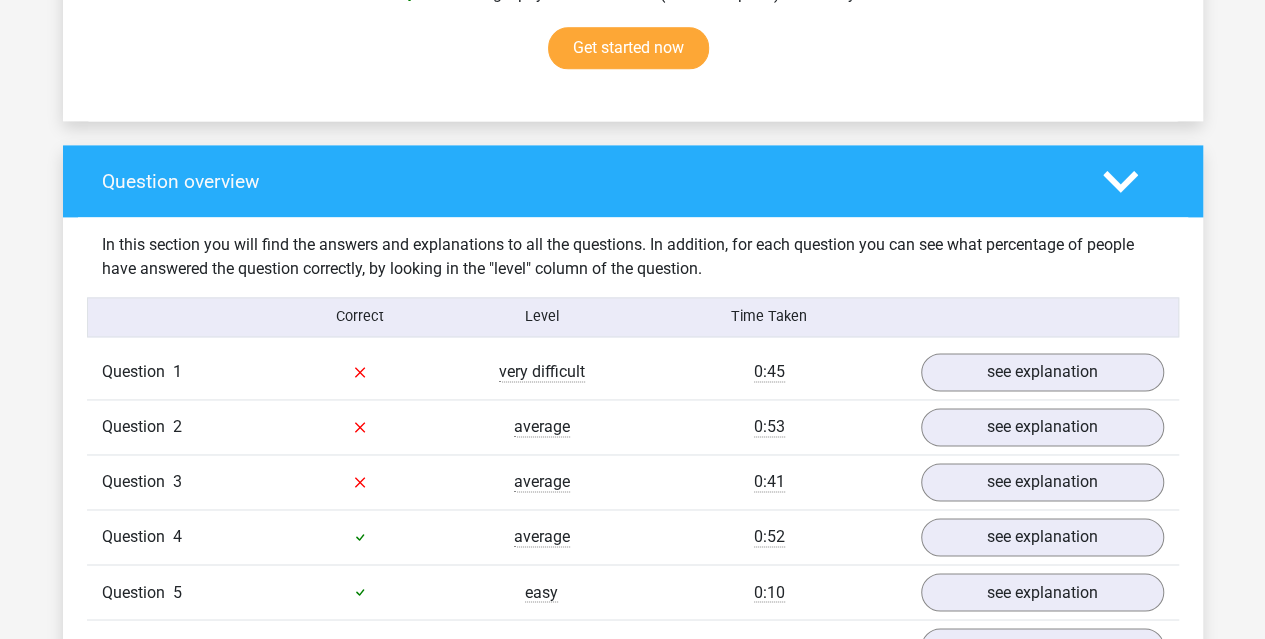 scroll, scrollTop: 1373, scrollLeft: 0, axis: vertical 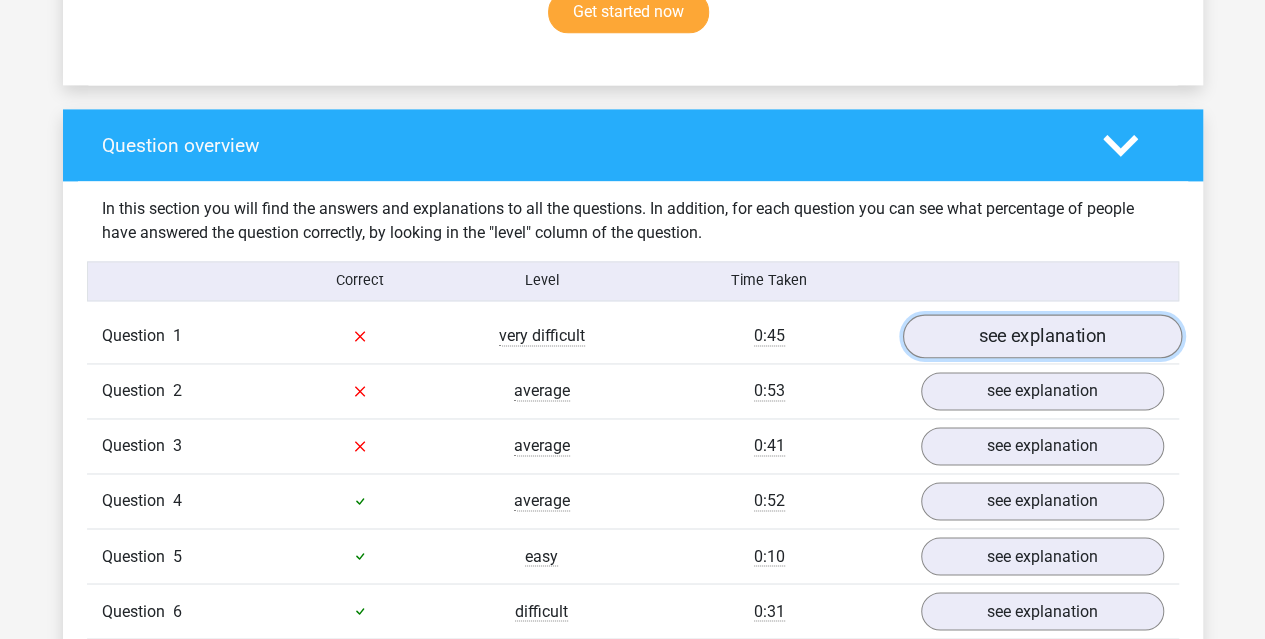 click on "see explanation" at bounding box center [1041, 336] 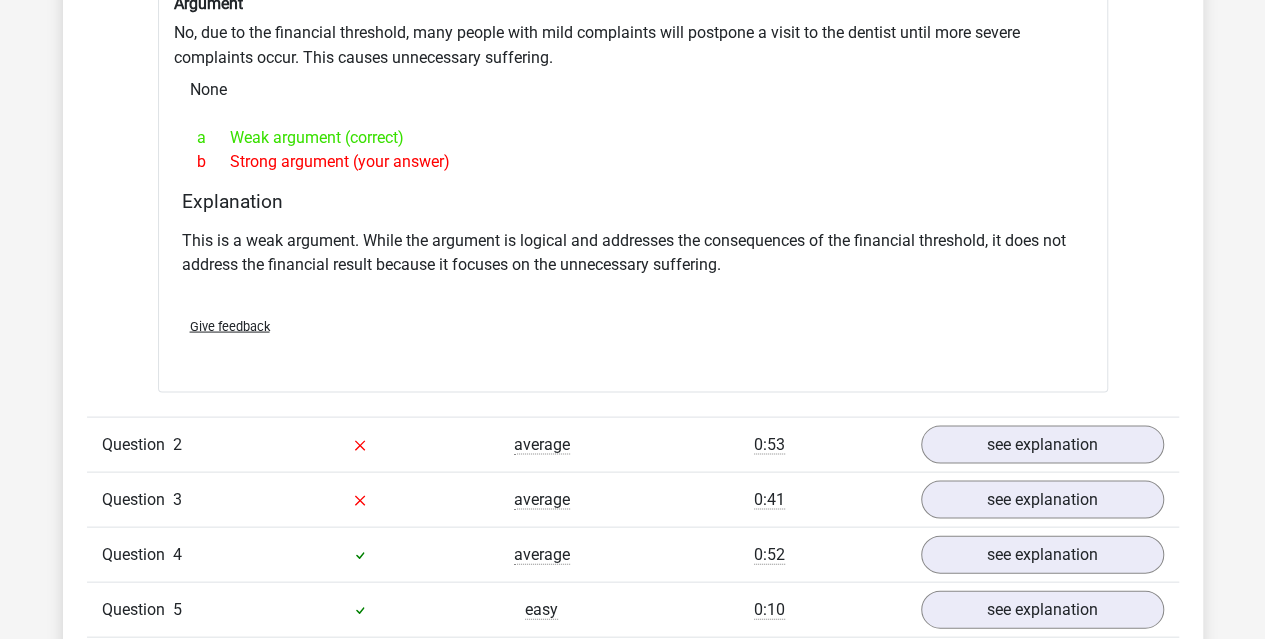scroll, scrollTop: 2013, scrollLeft: 0, axis: vertical 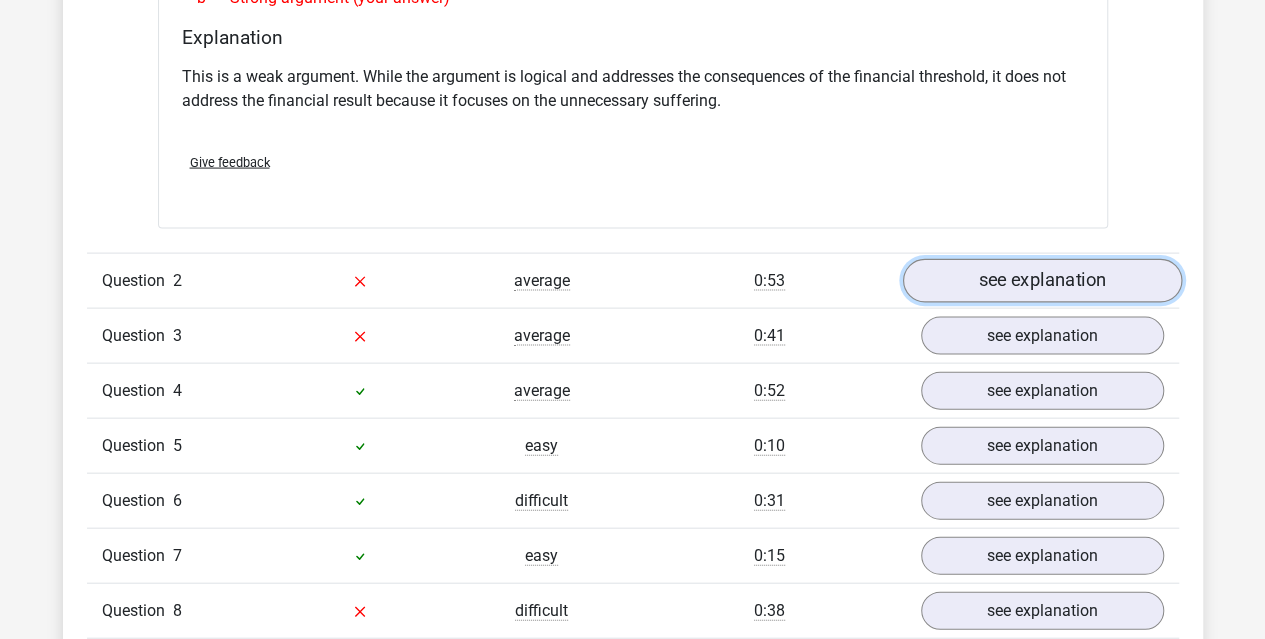 click on "see explanation" at bounding box center [1041, 281] 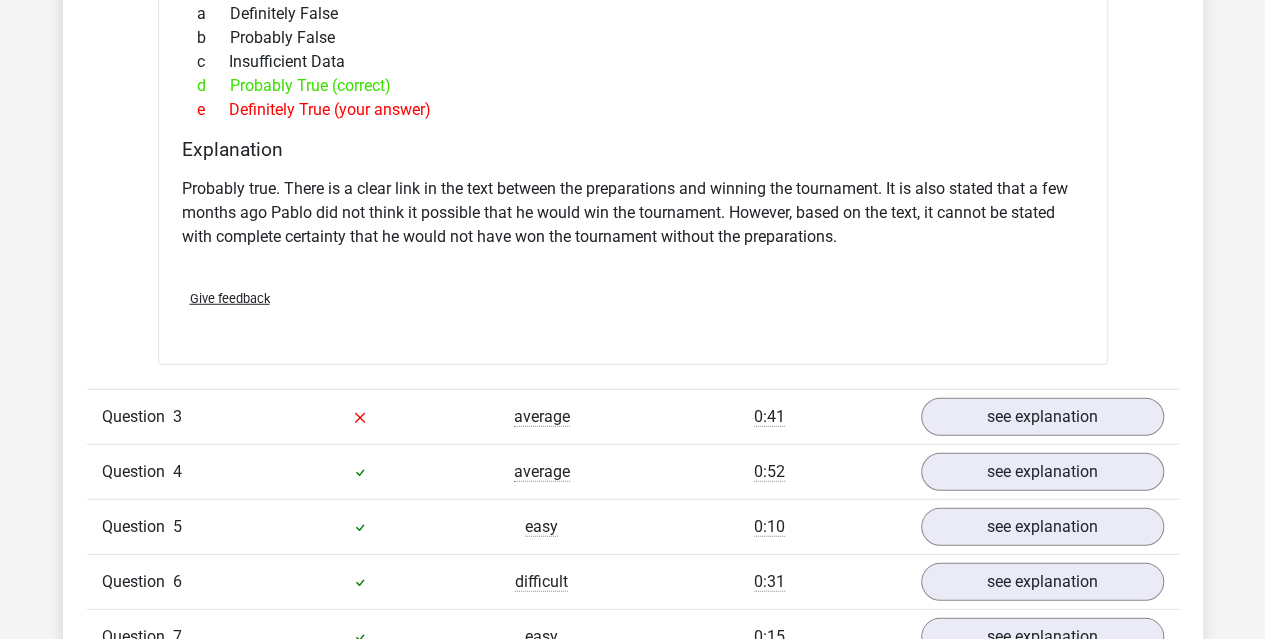 scroll, scrollTop: 2613, scrollLeft: 0, axis: vertical 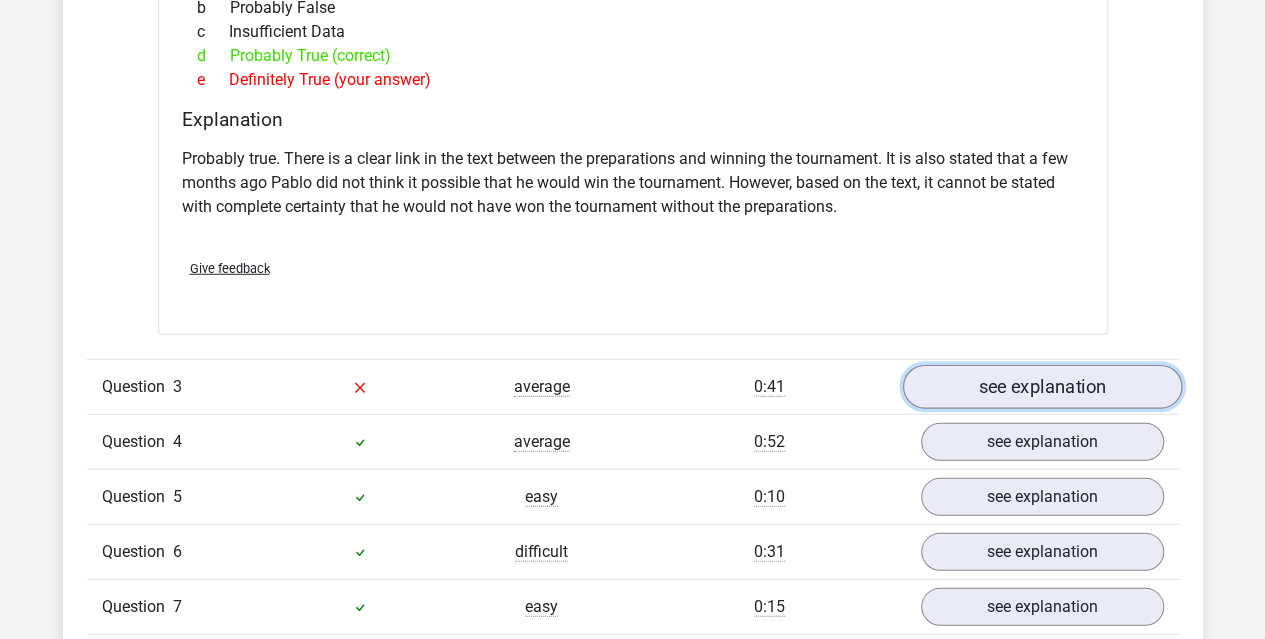 click on "see explanation" at bounding box center [1041, 387] 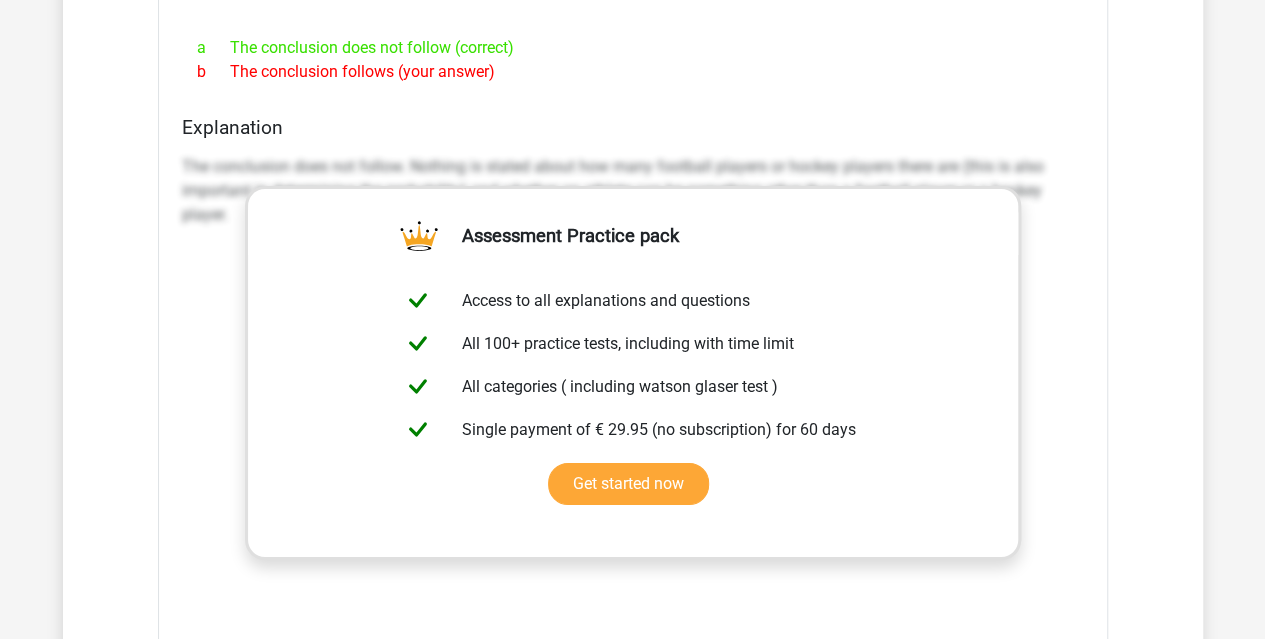 scroll, scrollTop: 3253, scrollLeft: 0, axis: vertical 